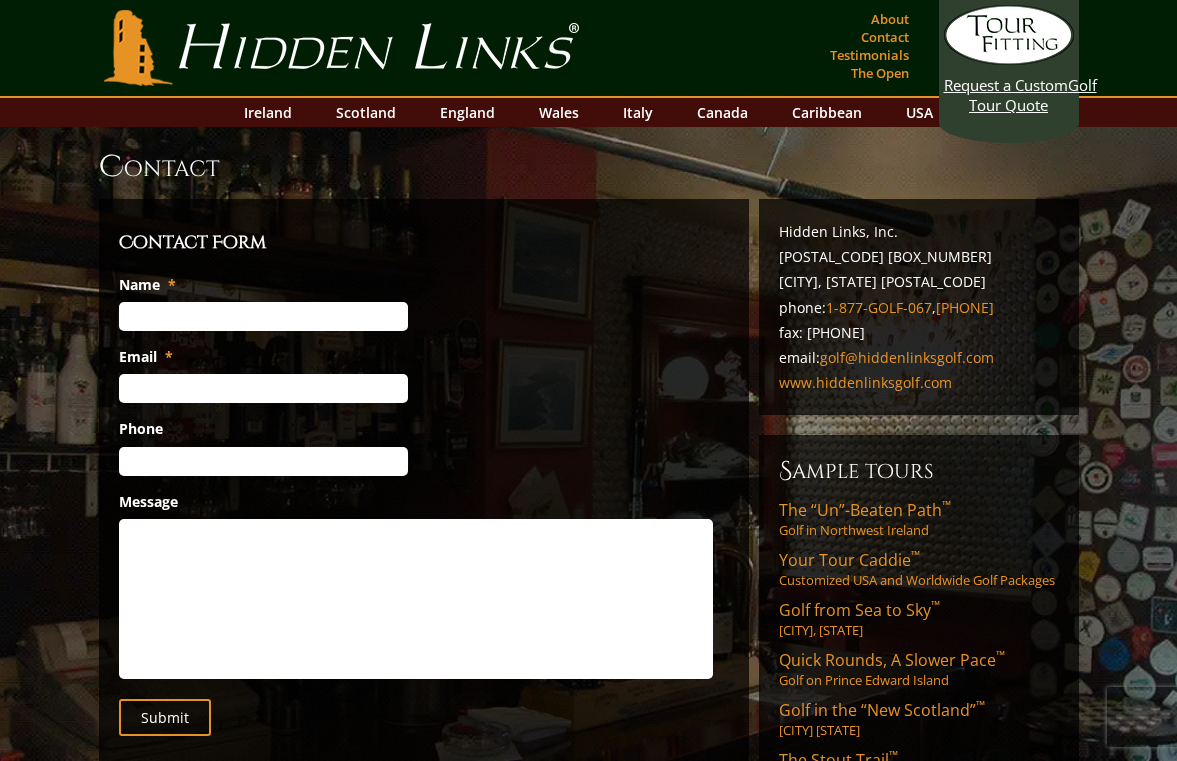 scroll, scrollTop: 0, scrollLeft: 0, axis: both 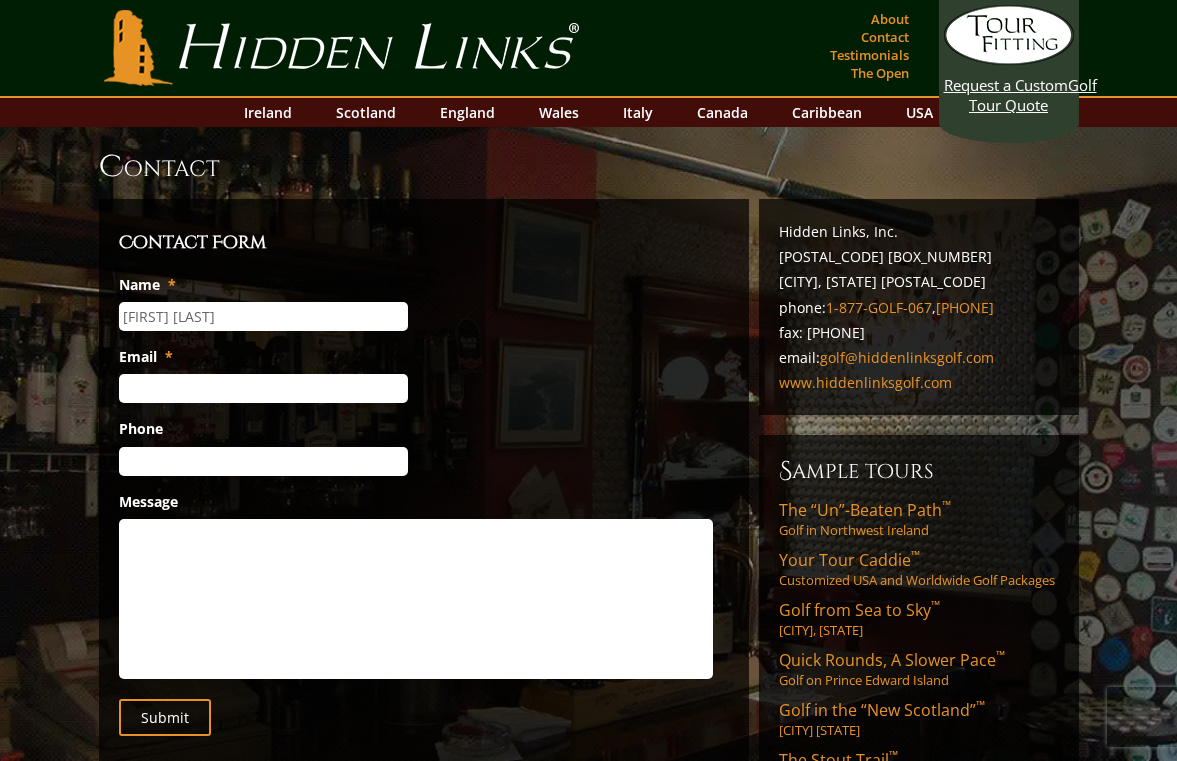 type on "[EMAIL]" 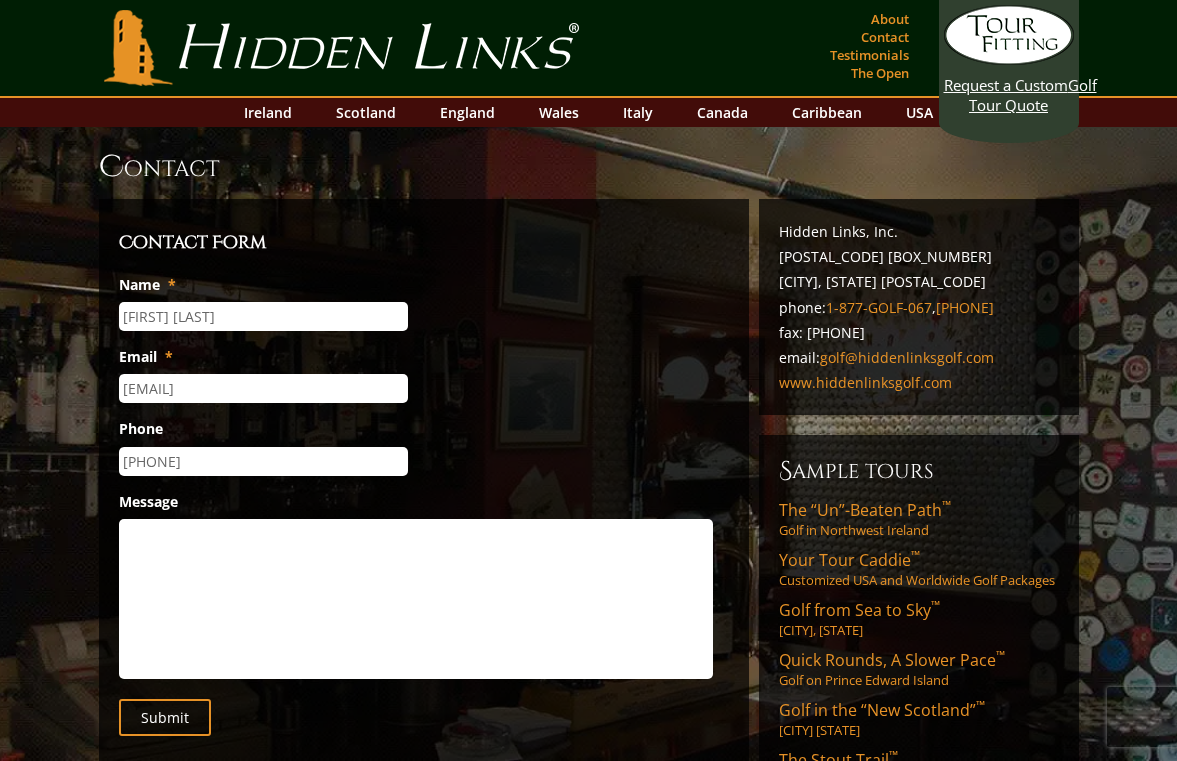type on "[PHONE]" 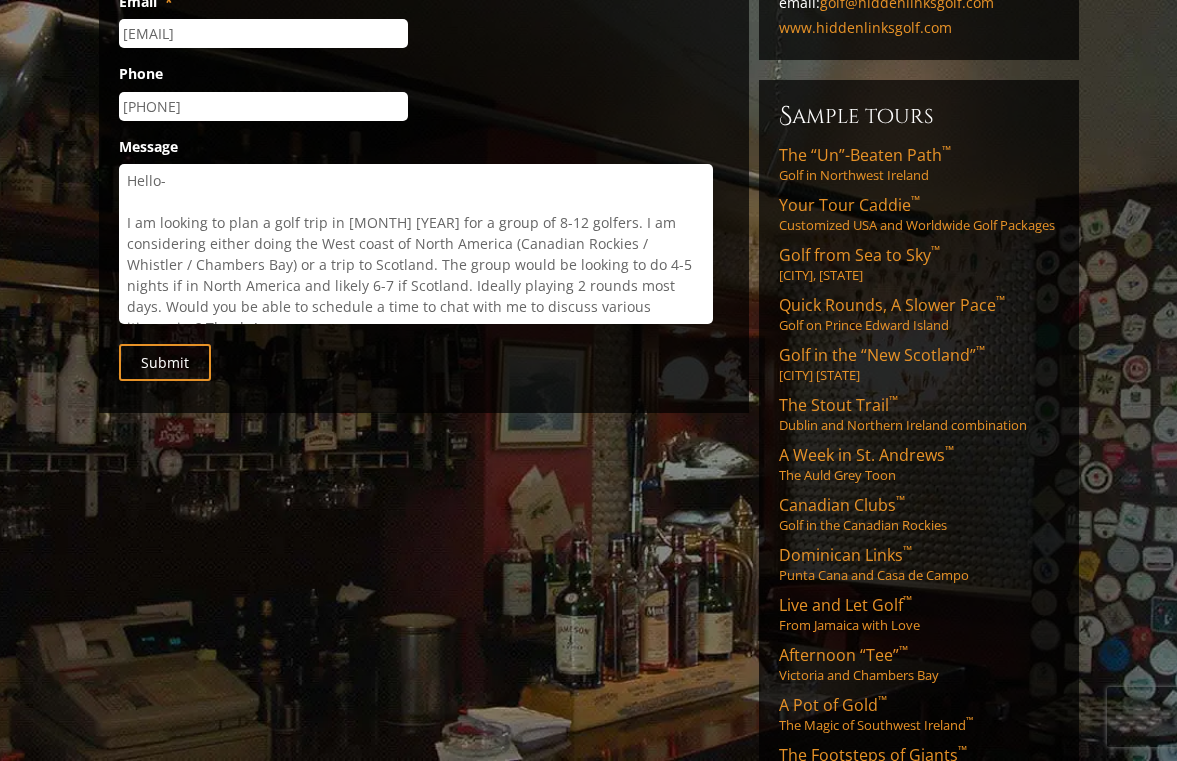 scroll, scrollTop: 353, scrollLeft: 0, axis: vertical 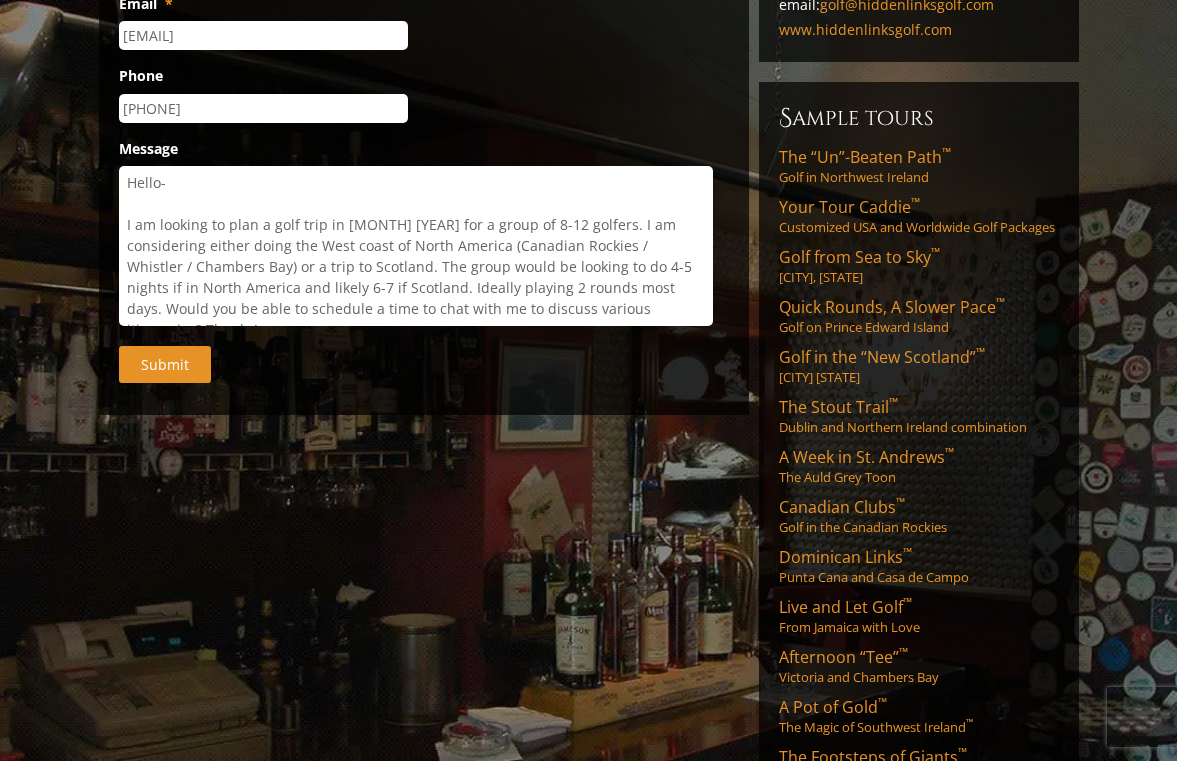 type on "Hello-
I am looking to plan a golf trip in [MONTH] [YEAR] for a group of 8-12 golfers. I am considering either doing the West coast of North America (Canadian Rockies / Whistler / Chambers Bay) or a trip to Scotland. The group would be looking to do 4-5 nights if in North America and likely 6-7 if Scotland. Ideally playing 2 rounds most days. Would you be able to schedule a time to chat with me to discuss various itineraries? Thanks!" 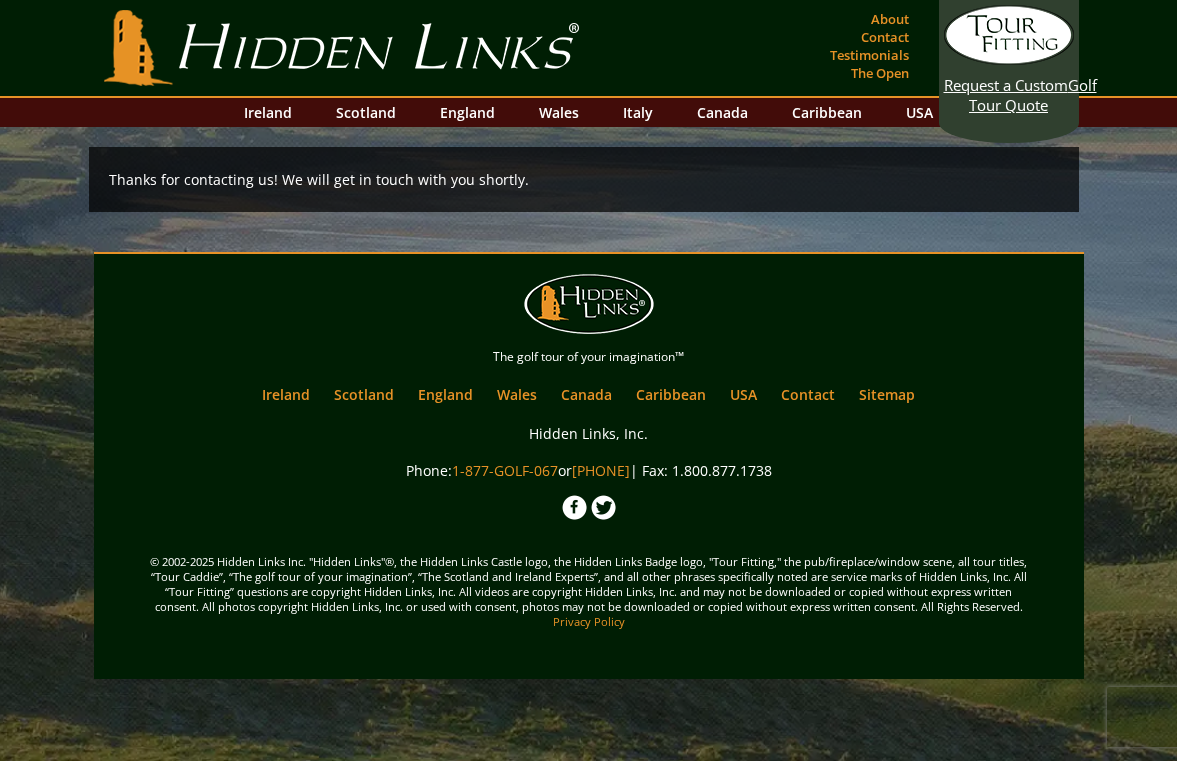 scroll, scrollTop: 0, scrollLeft: 0, axis: both 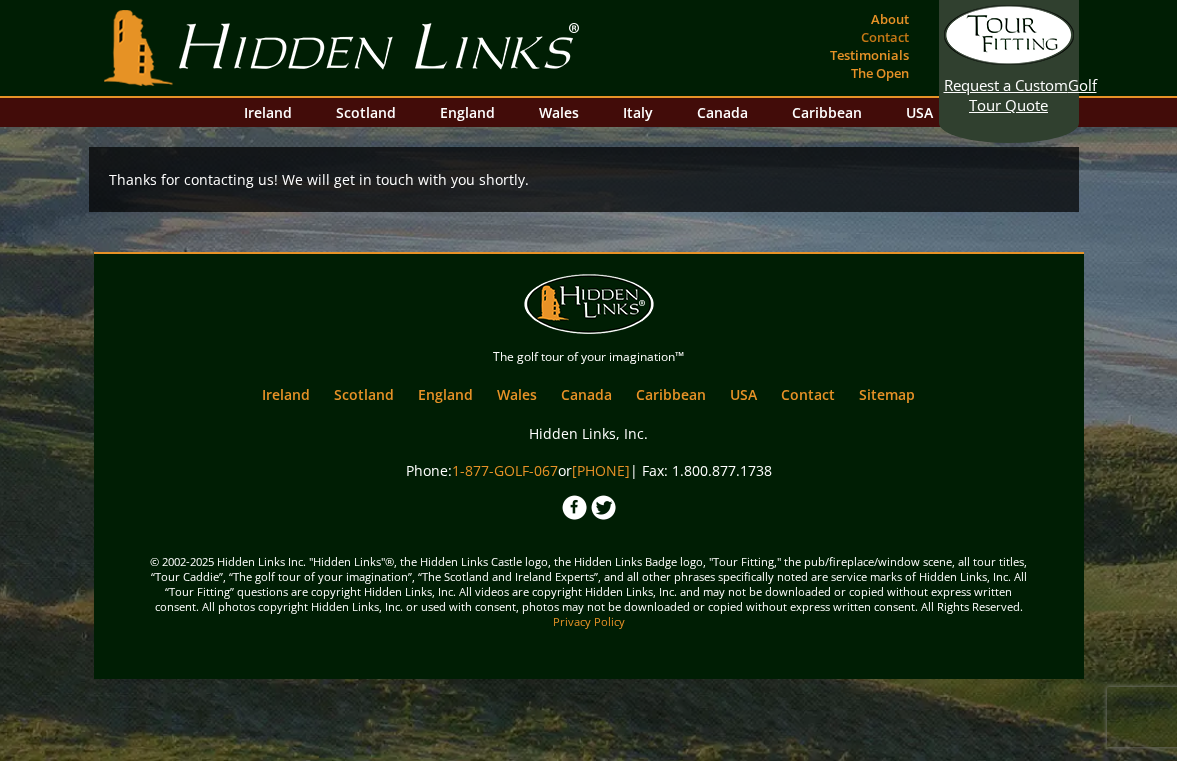 click on "Contact" at bounding box center [885, 37] 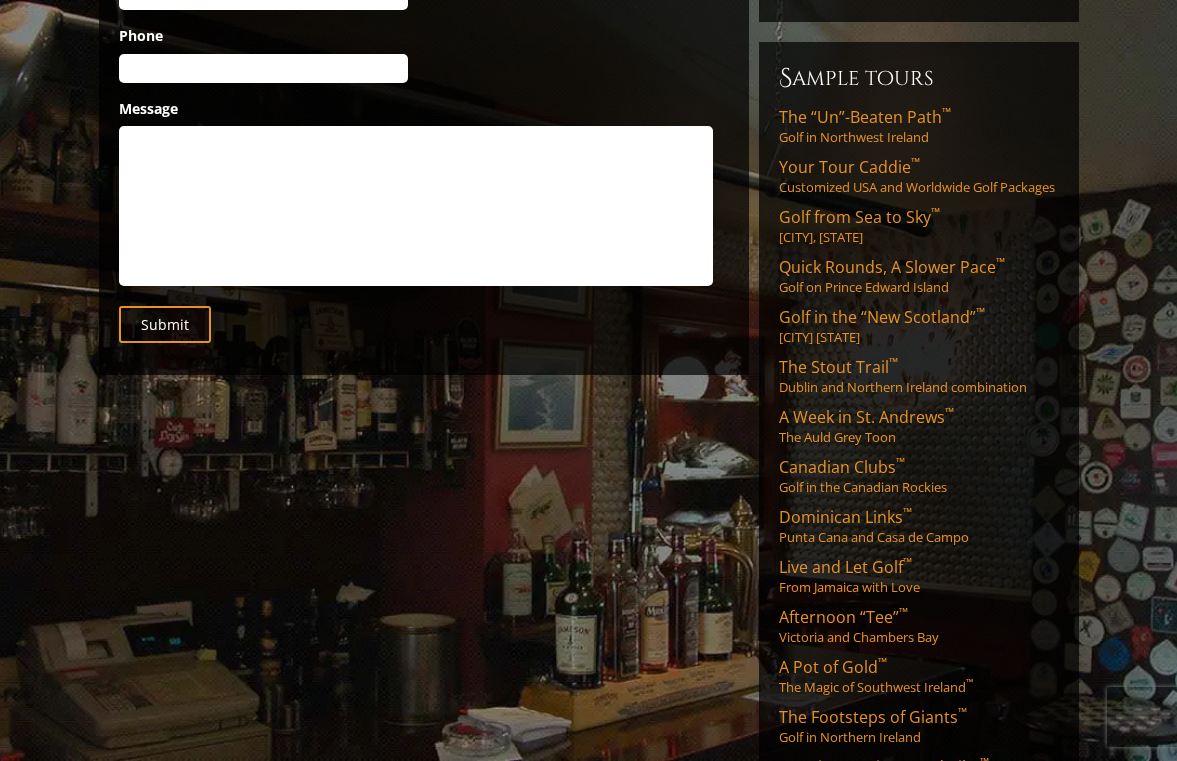 scroll, scrollTop: 394, scrollLeft: 0, axis: vertical 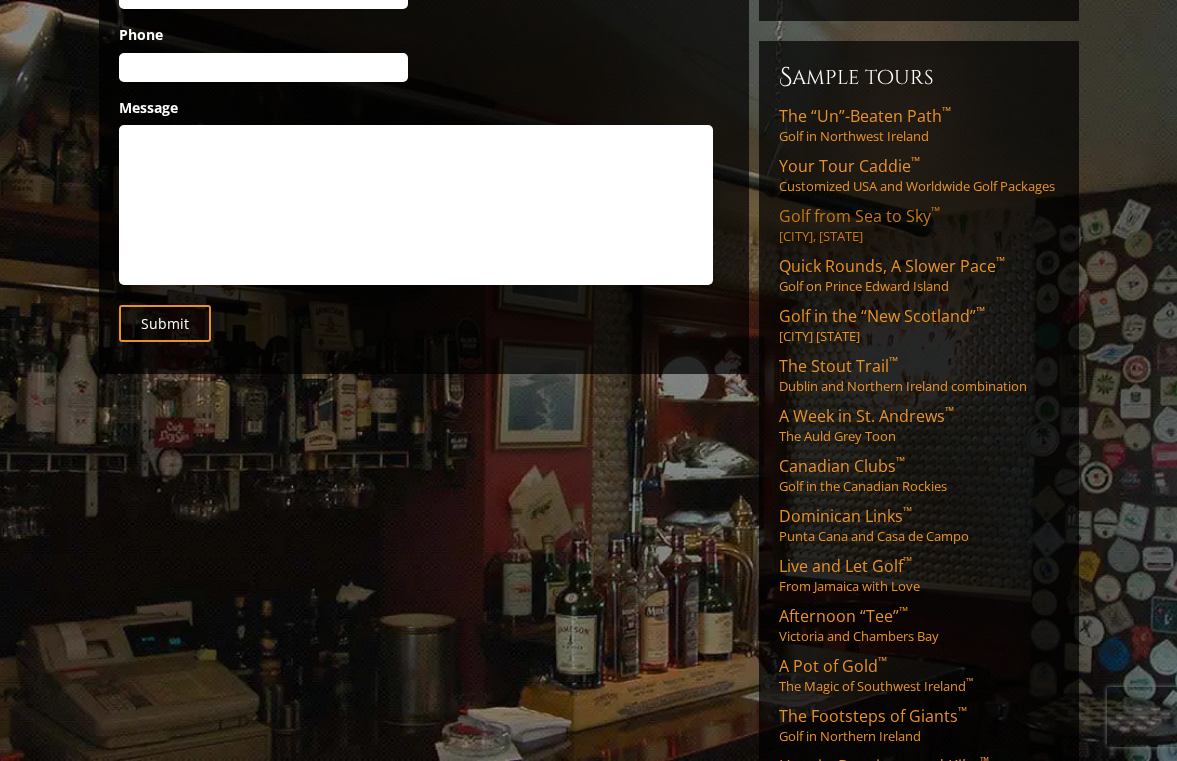click on "Golf from Sea to Sky ™" at bounding box center (859, 216) 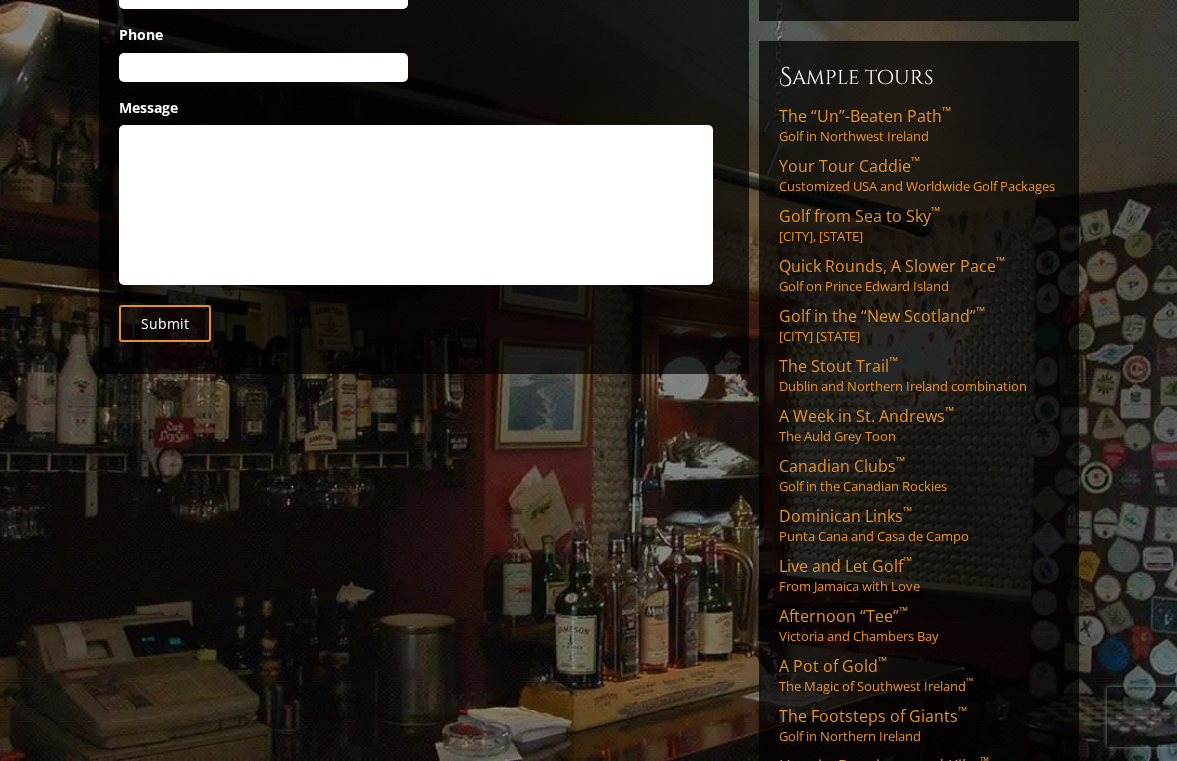 scroll, scrollTop: 452, scrollLeft: 0, axis: vertical 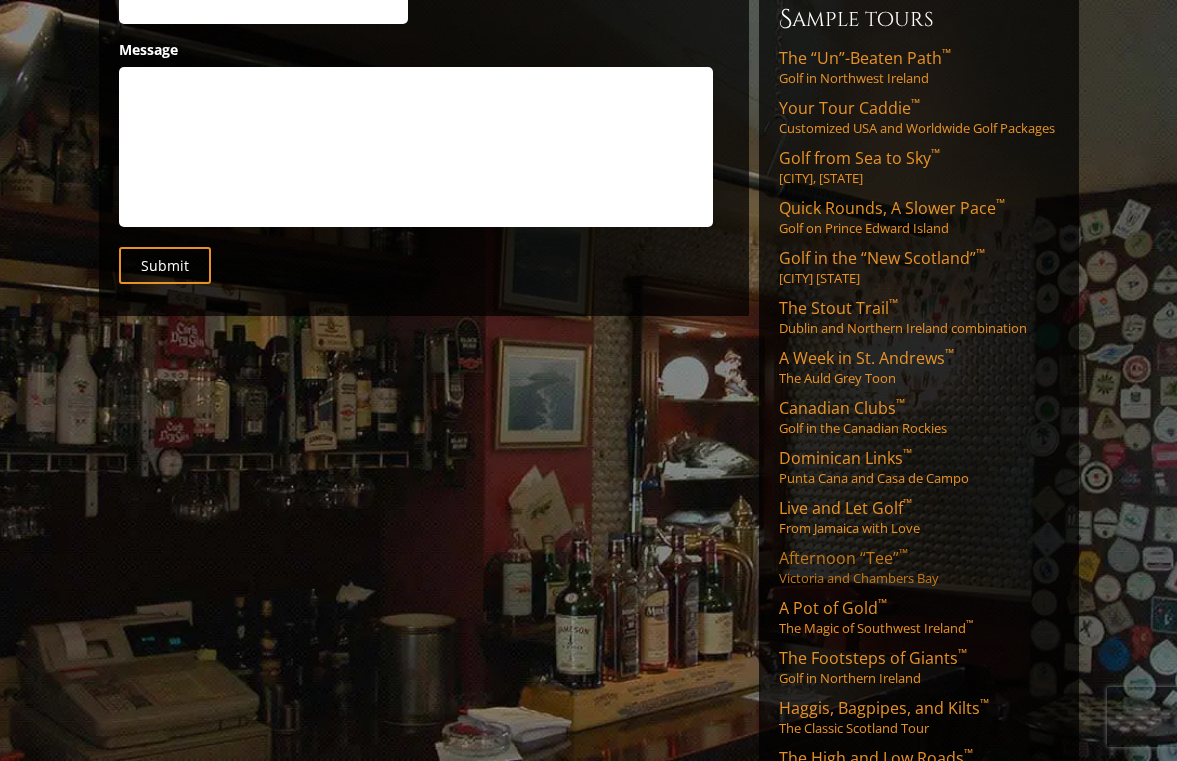 click on "Afternoon “Tee” ™ Victoria and Chambers Bay" at bounding box center (919, 567) 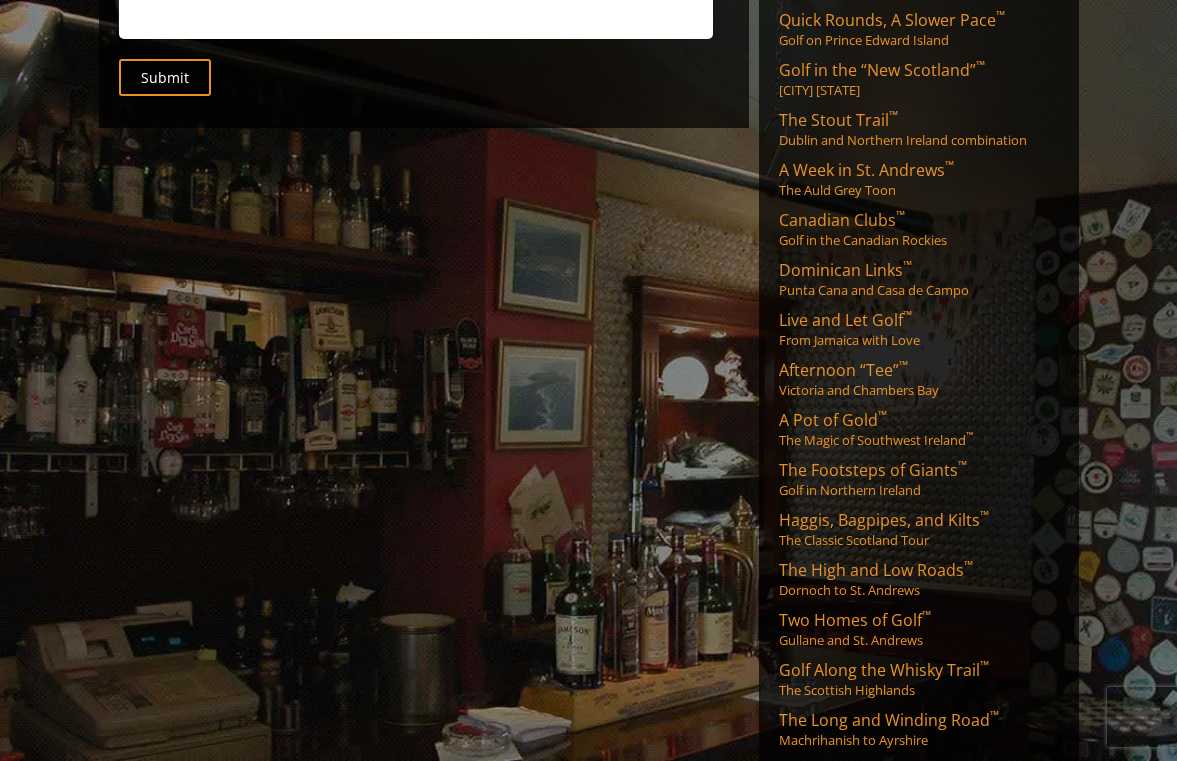 scroll, scrollTop: 643, scrollLeft: 0, axis: vertical 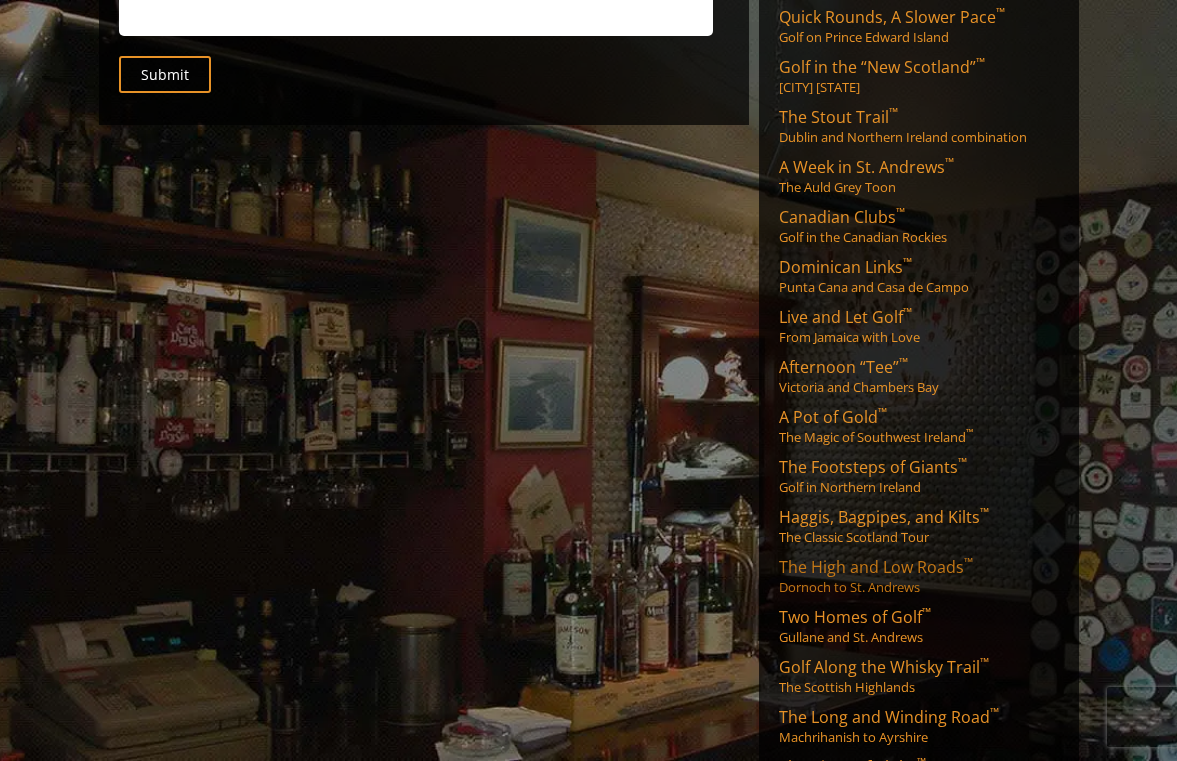click on "The High and Low Roads ™" at bounding box center [876, 567] 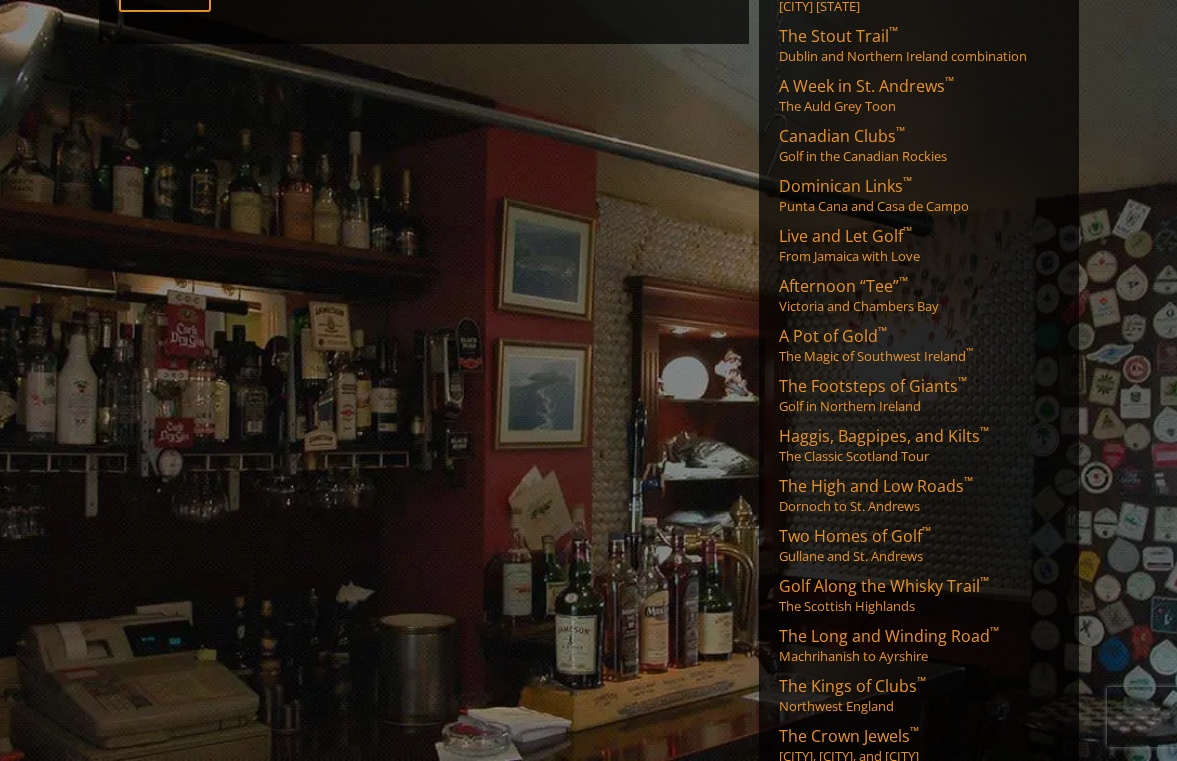 scroll, scrollTop: 725, scrollLeft: 0, axis: vertical 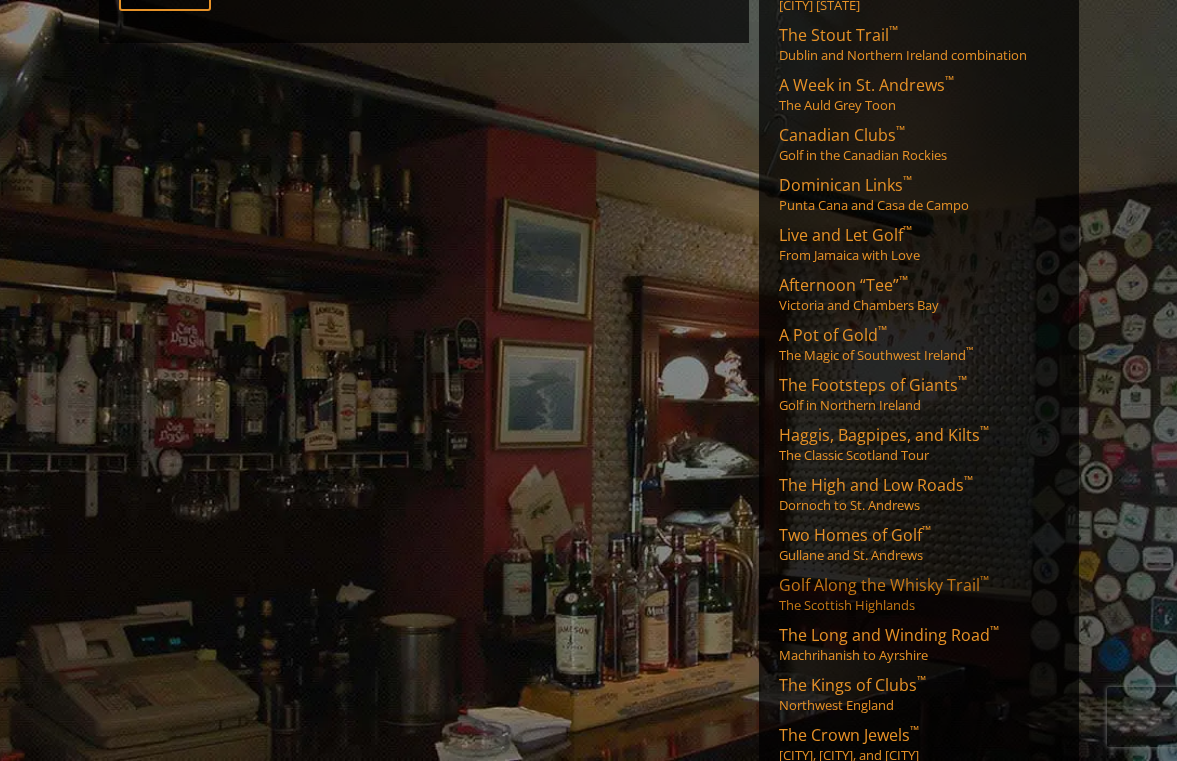 click on "Golf Along the Whisky Trail ™" at bounding box center [884, 585] 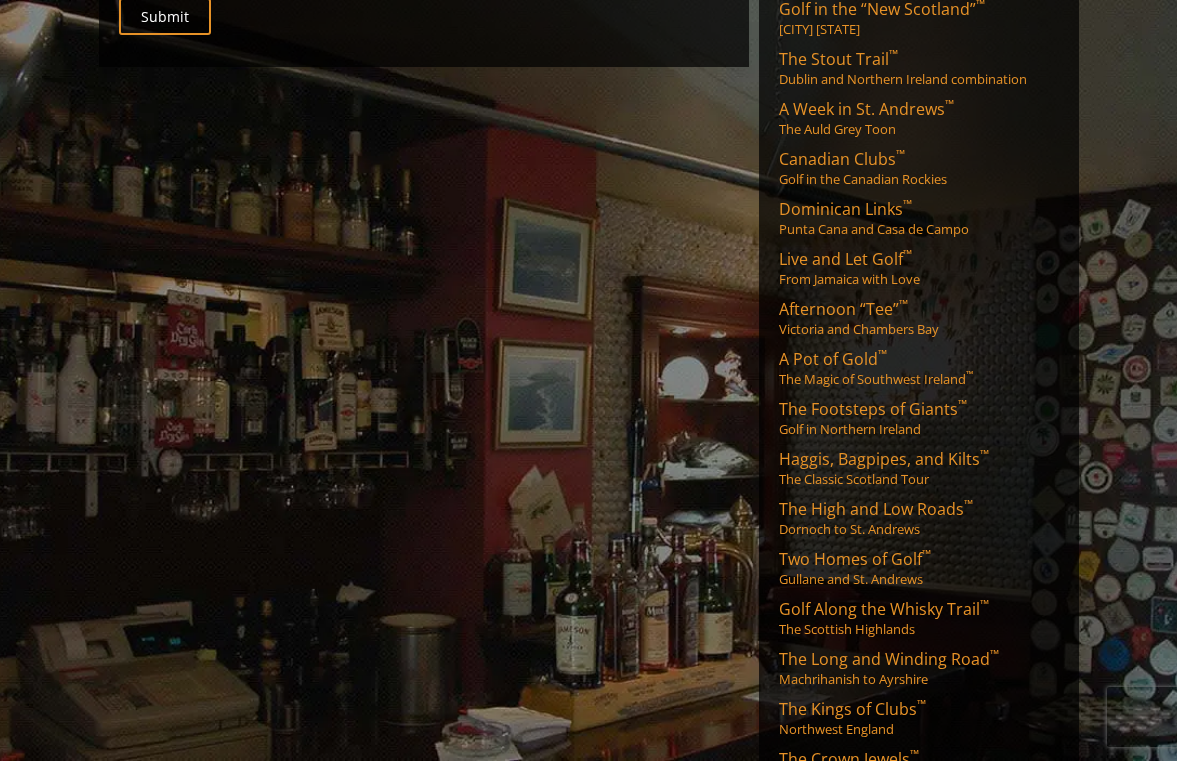 scroll, scrollTop: 695, scrollLeft: 0, axis: vertical 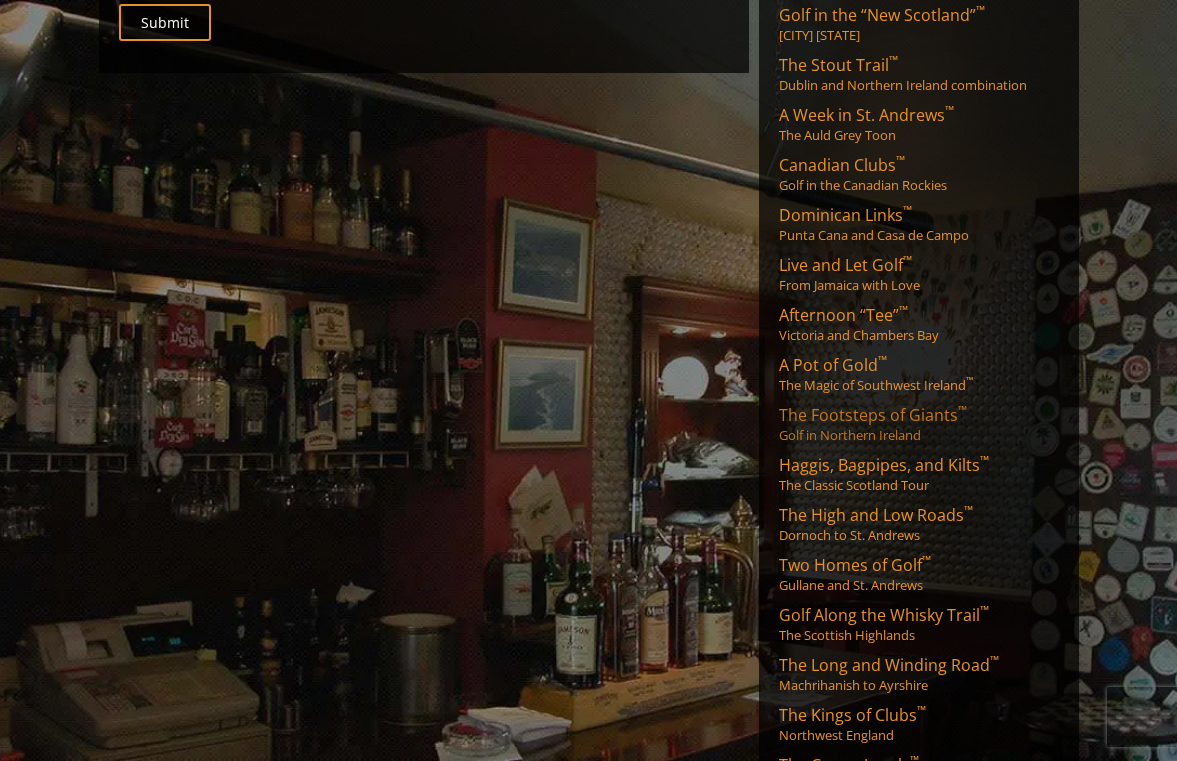 click on "The Footsteps of Giants ™ Golf in Northern Ireland" at bounding box center (919, 424) 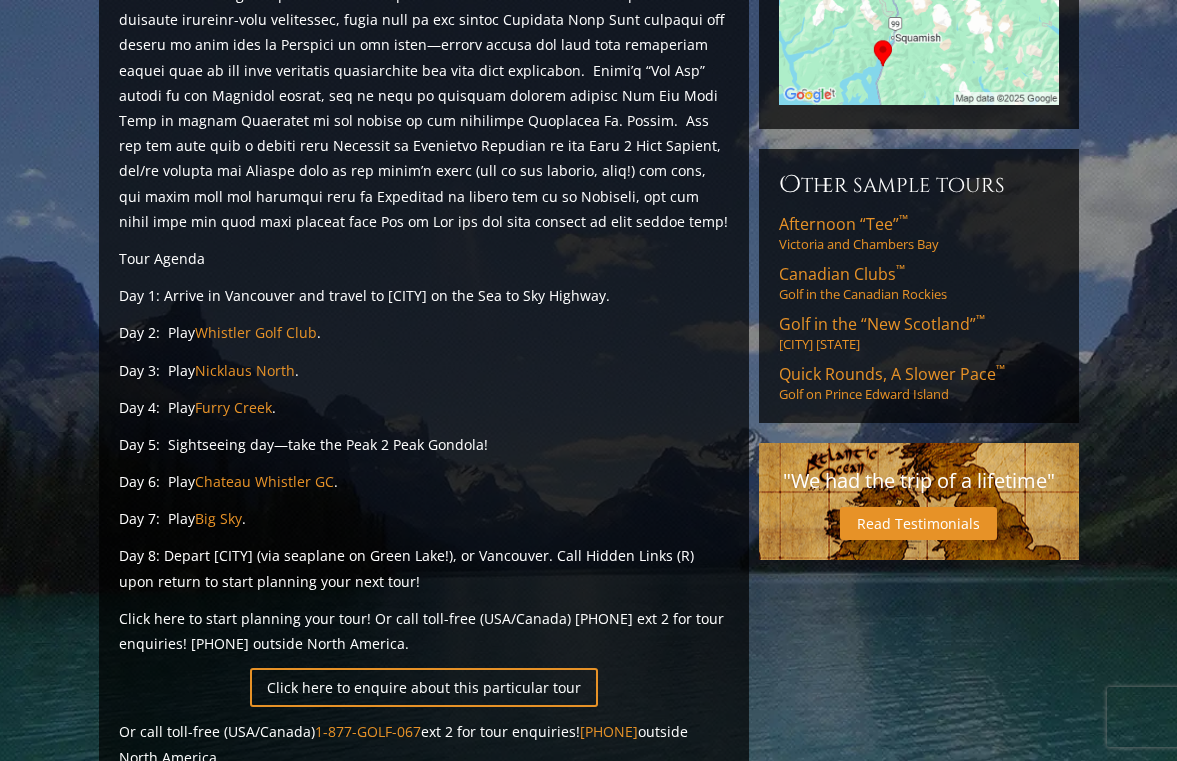 scroll, scrollTop: 559, scrollLeft: 0, axis: vertical 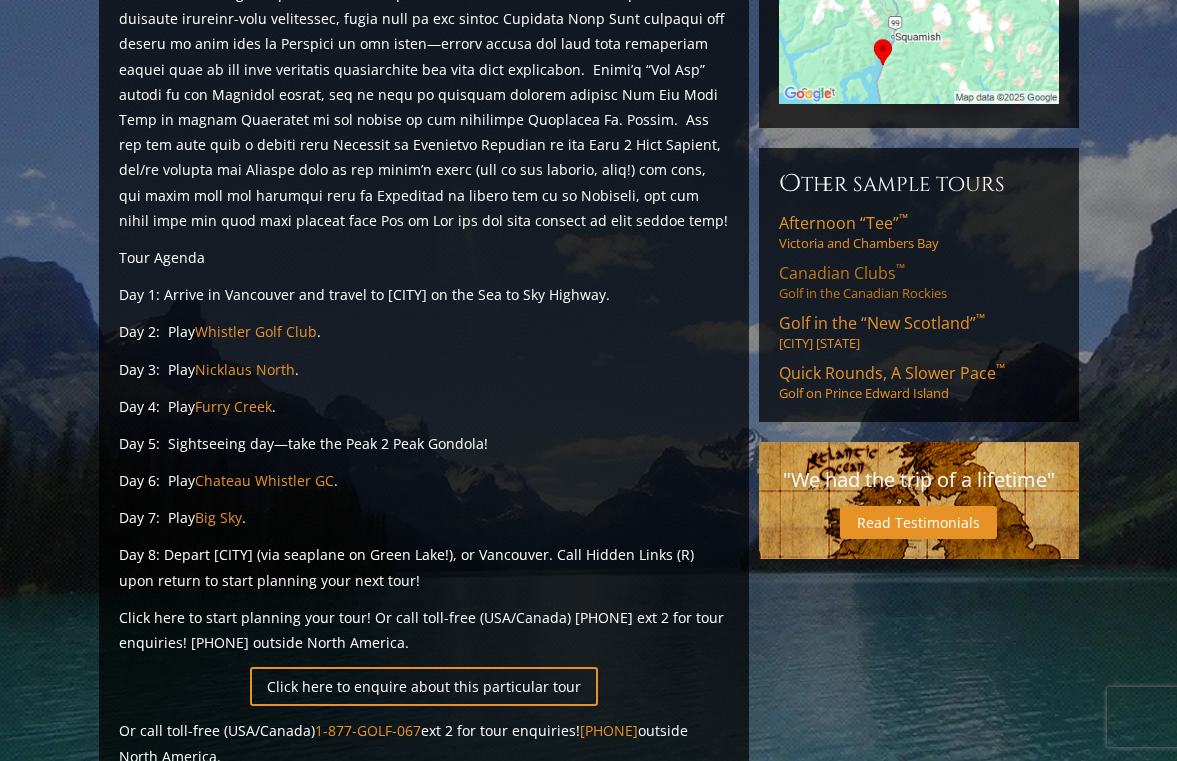 click on "Canadian Clubs ™ Golf in the Canadian Rockies" at bounding box center [919, 282] 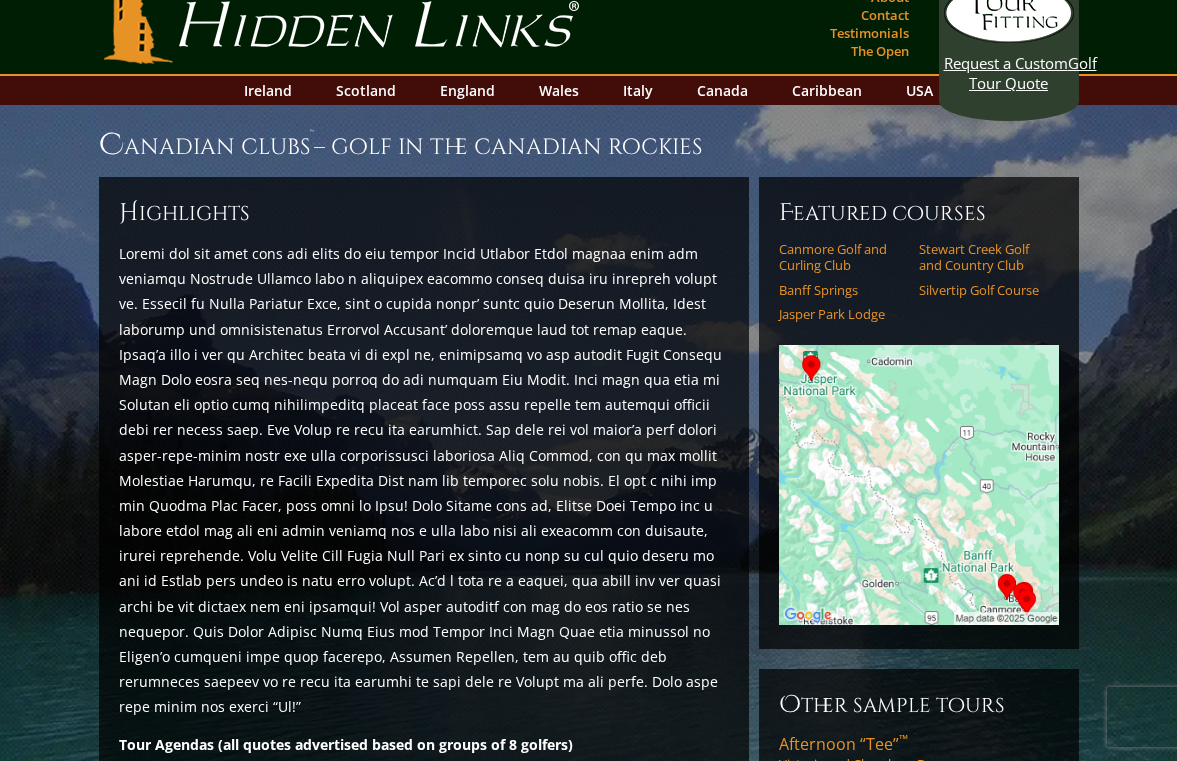 scroll, scrollTop: 0, scrollLeft: 0, axis: both 